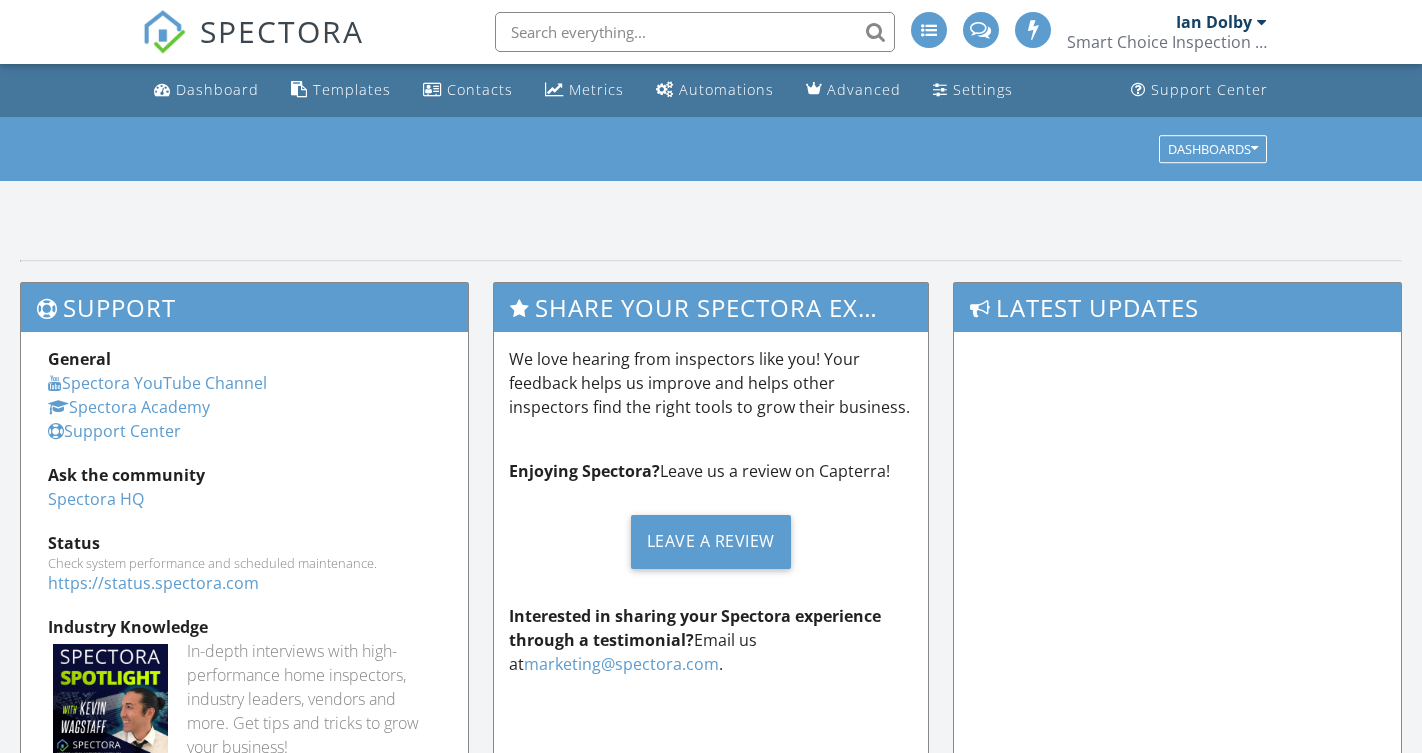 scroll, scrollTop: 0, scrollLeft: 0, axis: both 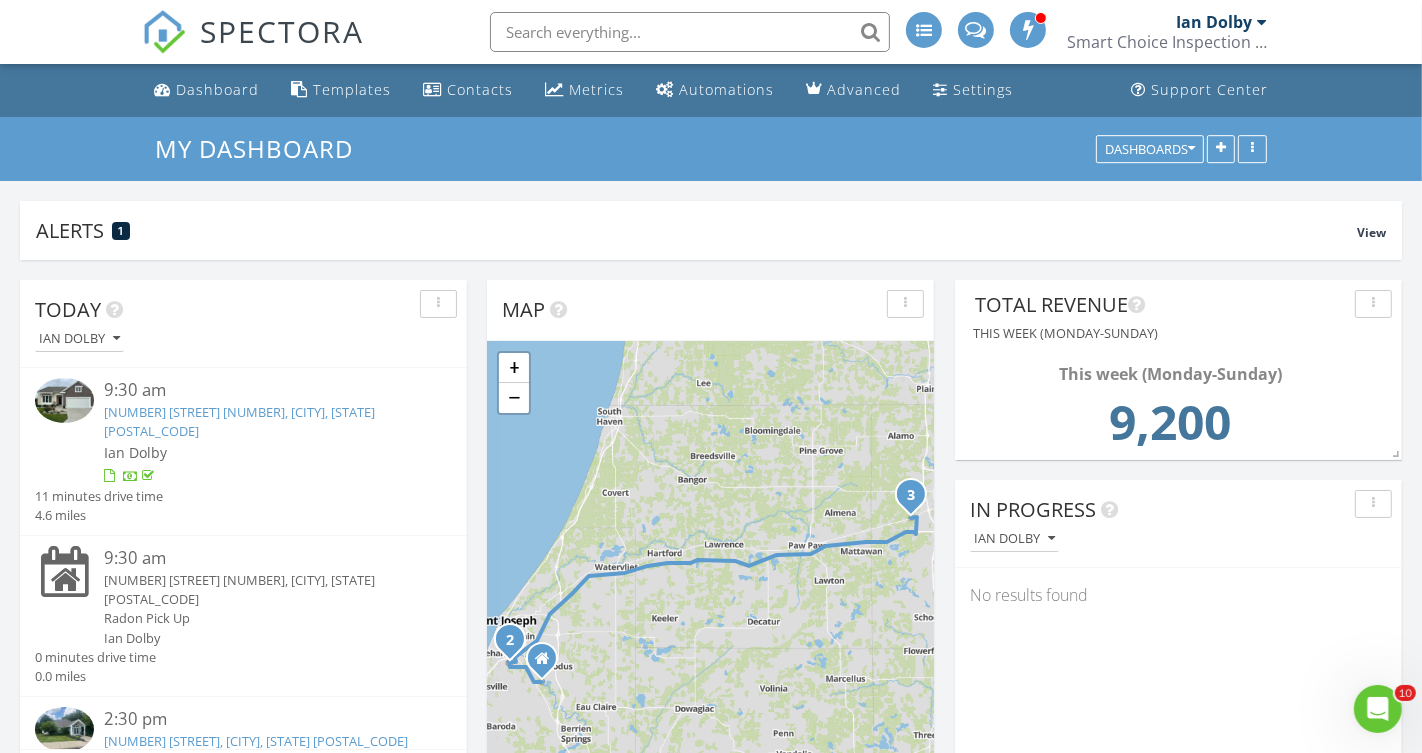 click at bounding box center (690, 32) 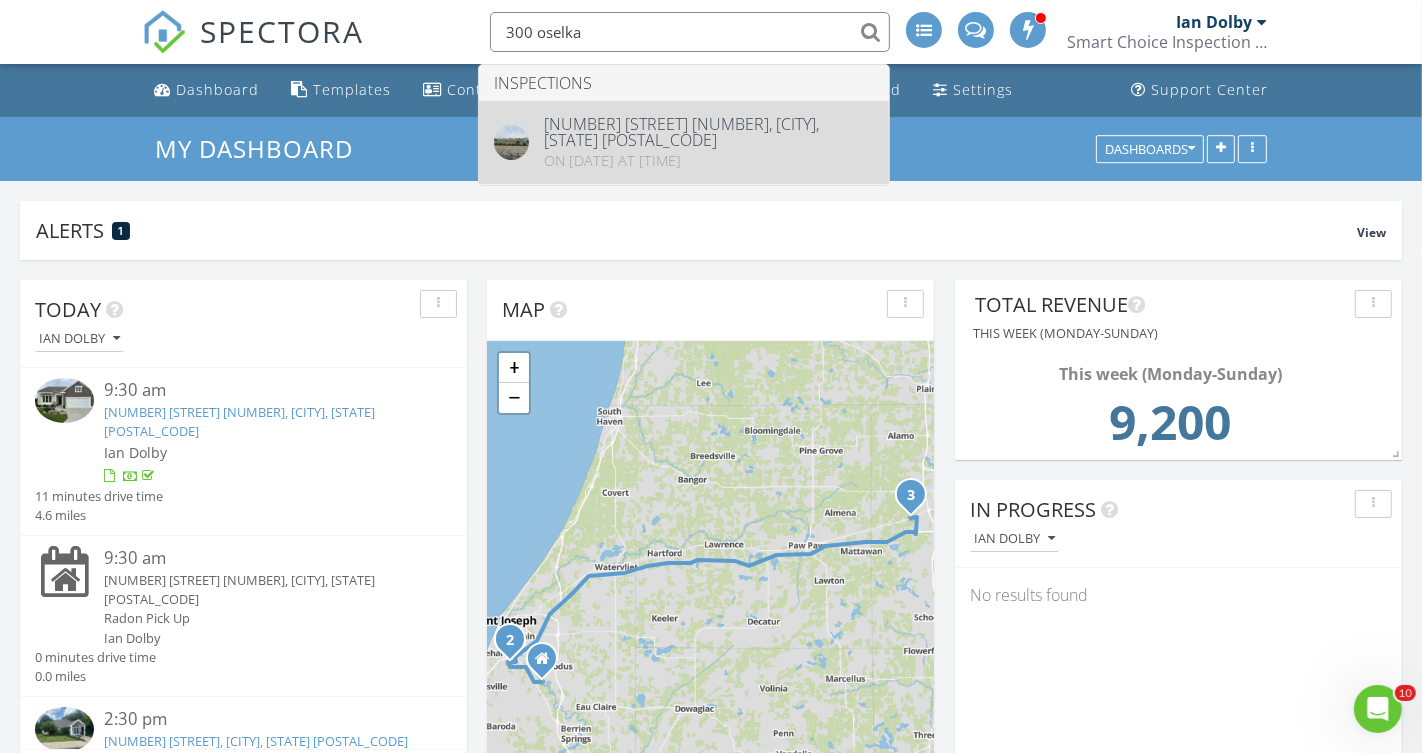 type on "300 oselka" 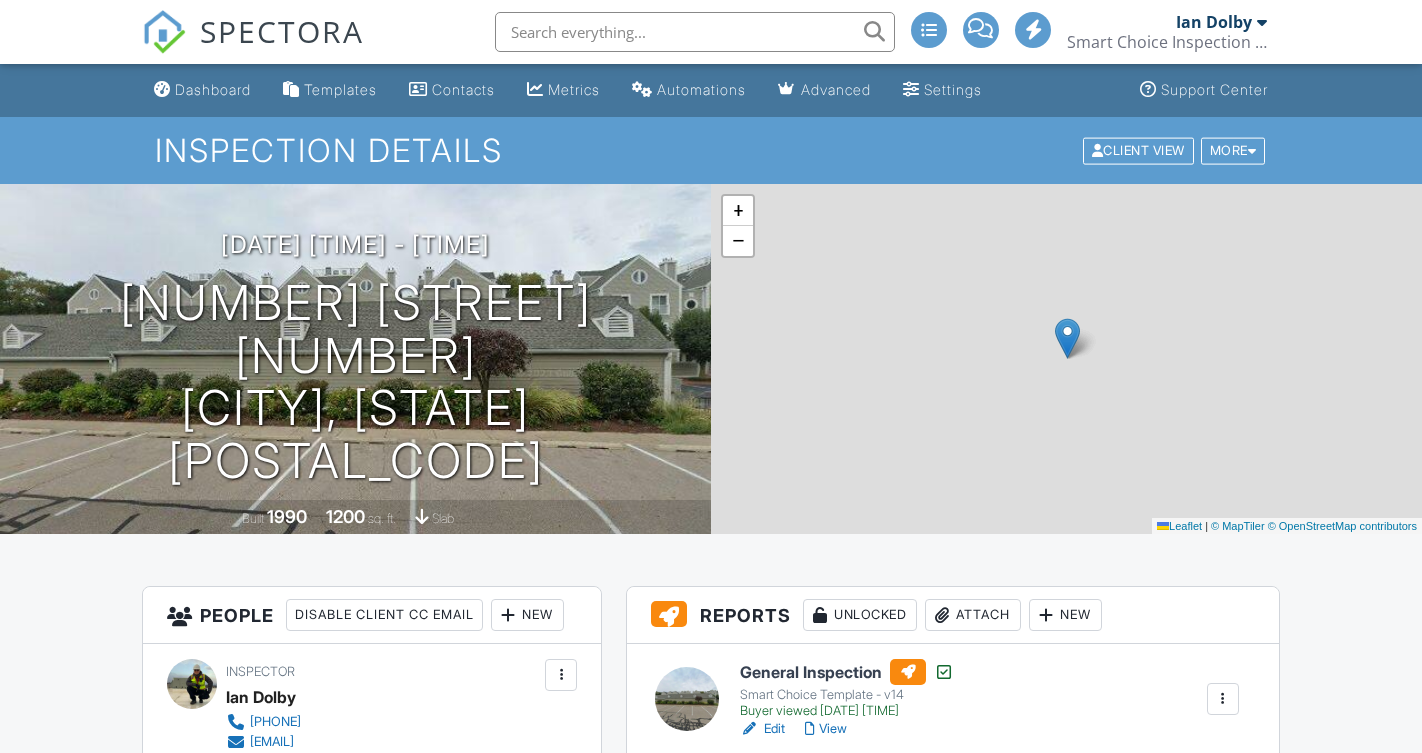 scroll, scrollTop: 0, scrollLeft: 0, axis: both 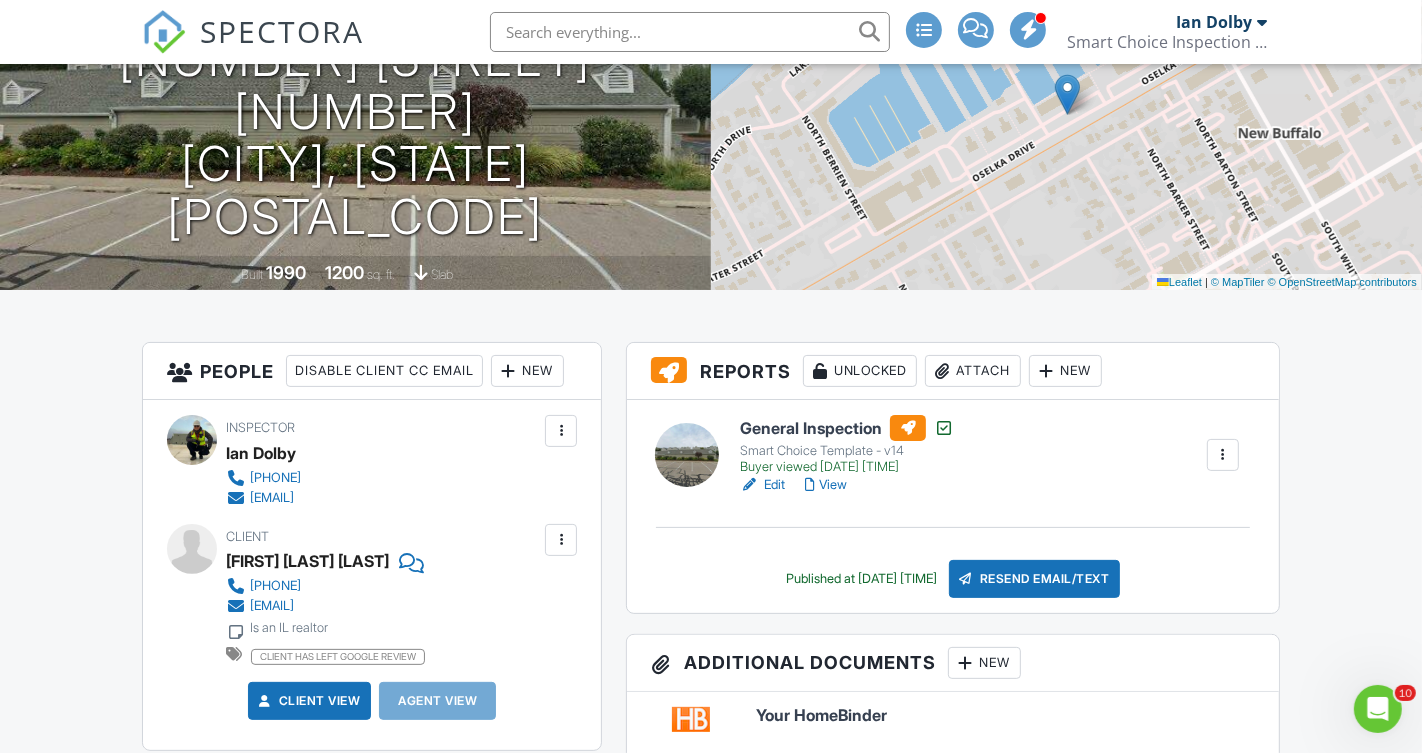click on "View" at bounding box center (826, 485) 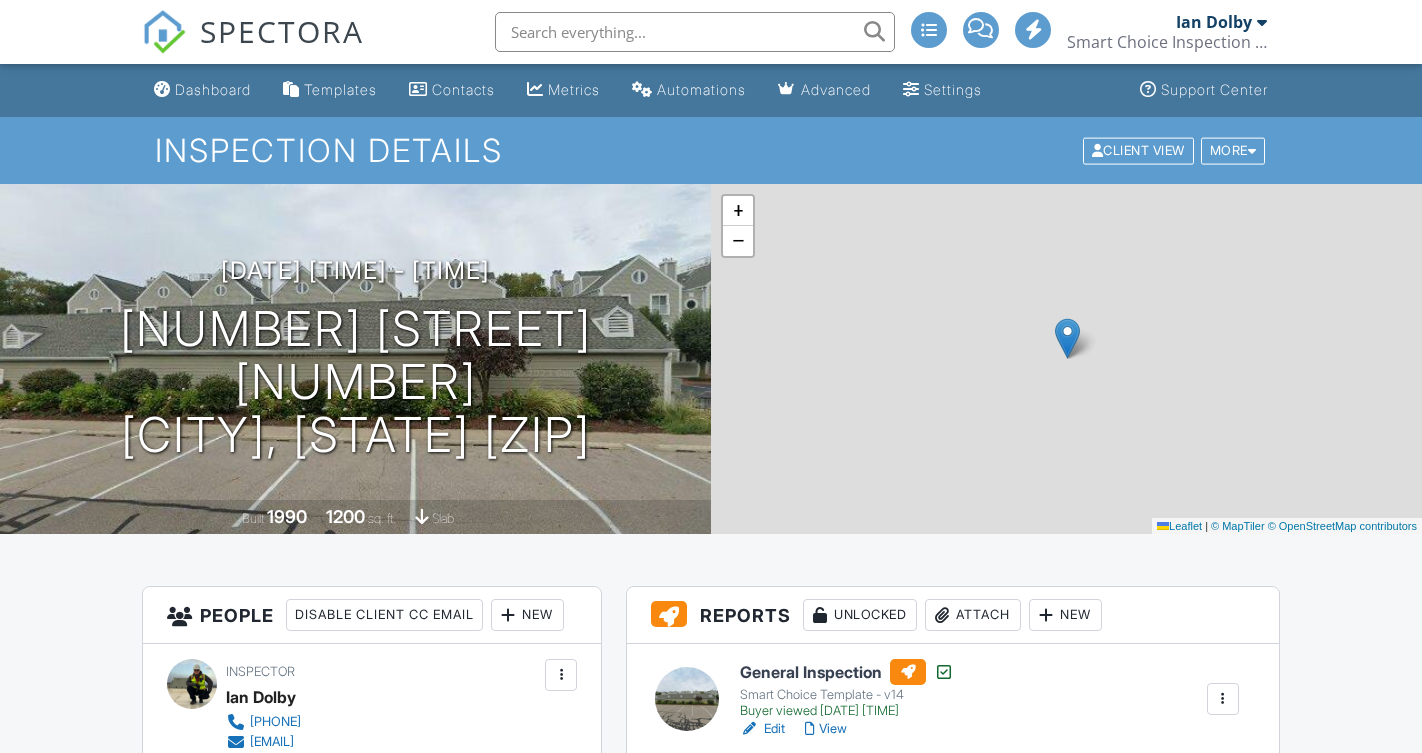scroll, scrollTop: 0, scrollLeft: 0, axis: both 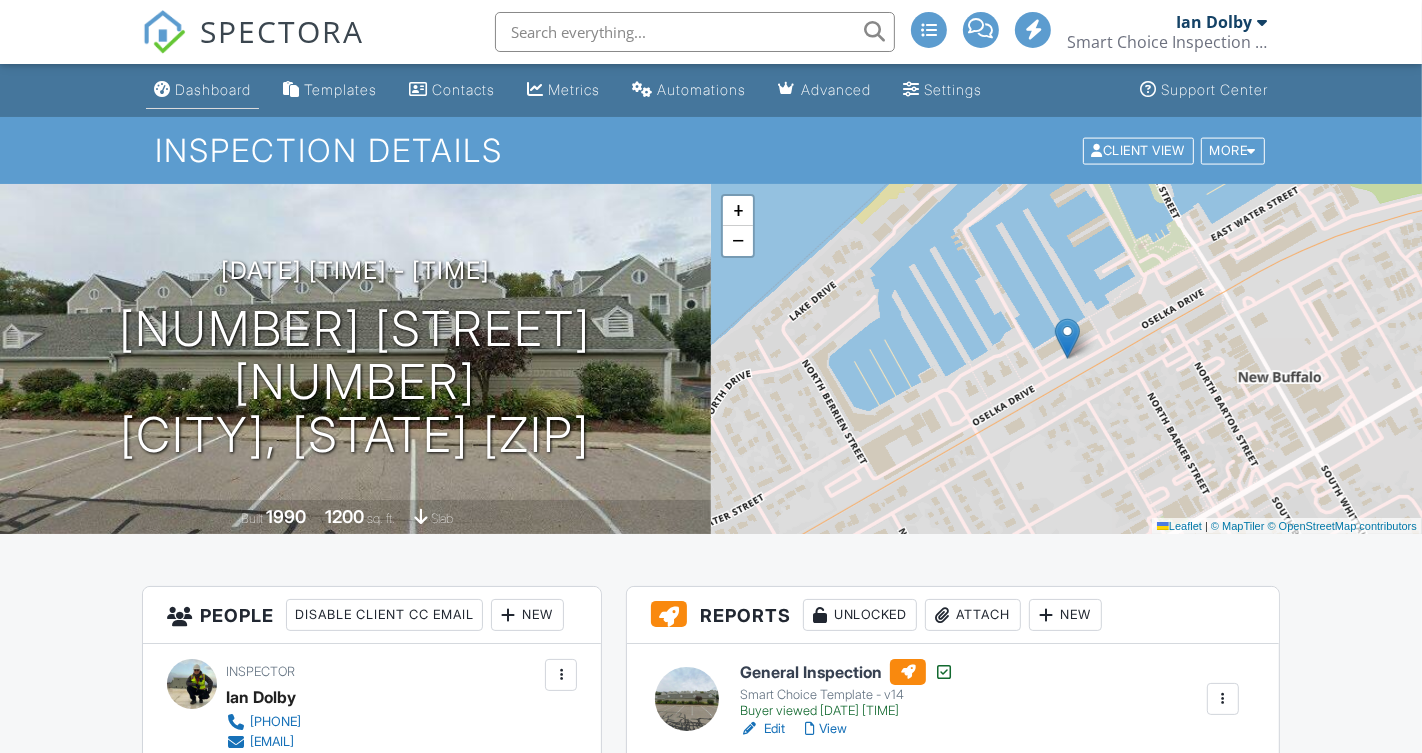 click on "Dashboard" at bounding box center (213, 89) 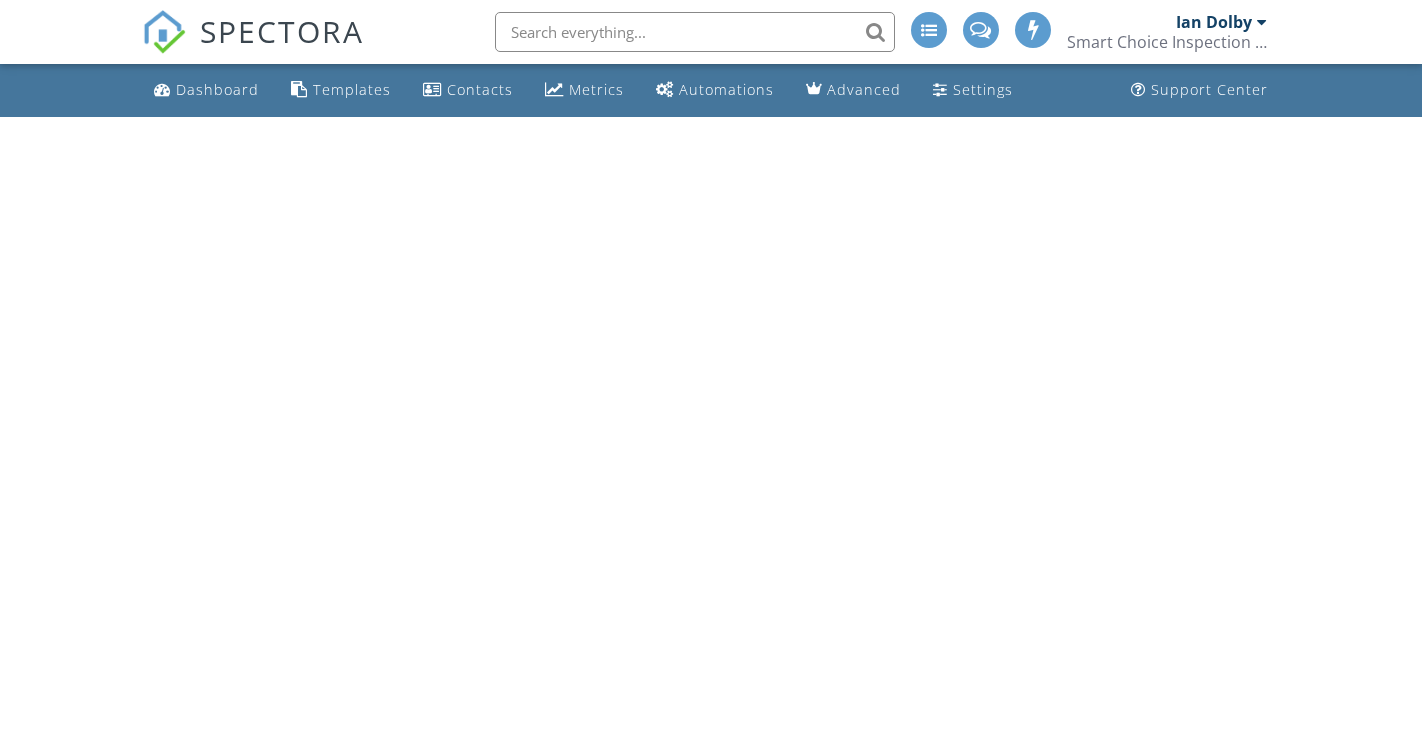 scroll, scrollTop: 0, scrollLeft: 0, axis: both 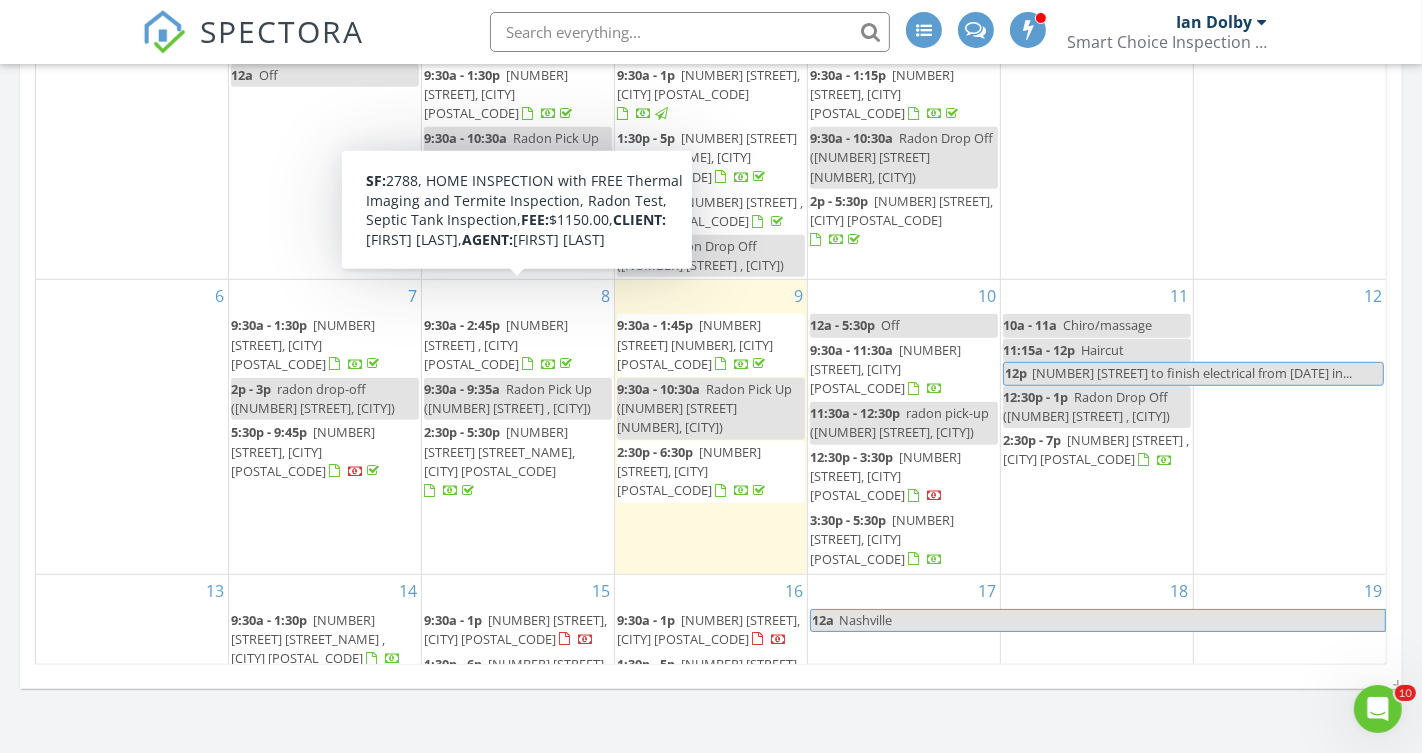 click on "[NUMBER] [STREET] , [CITY] [POSTAL_CODE]" at bounding box center (496, 344) 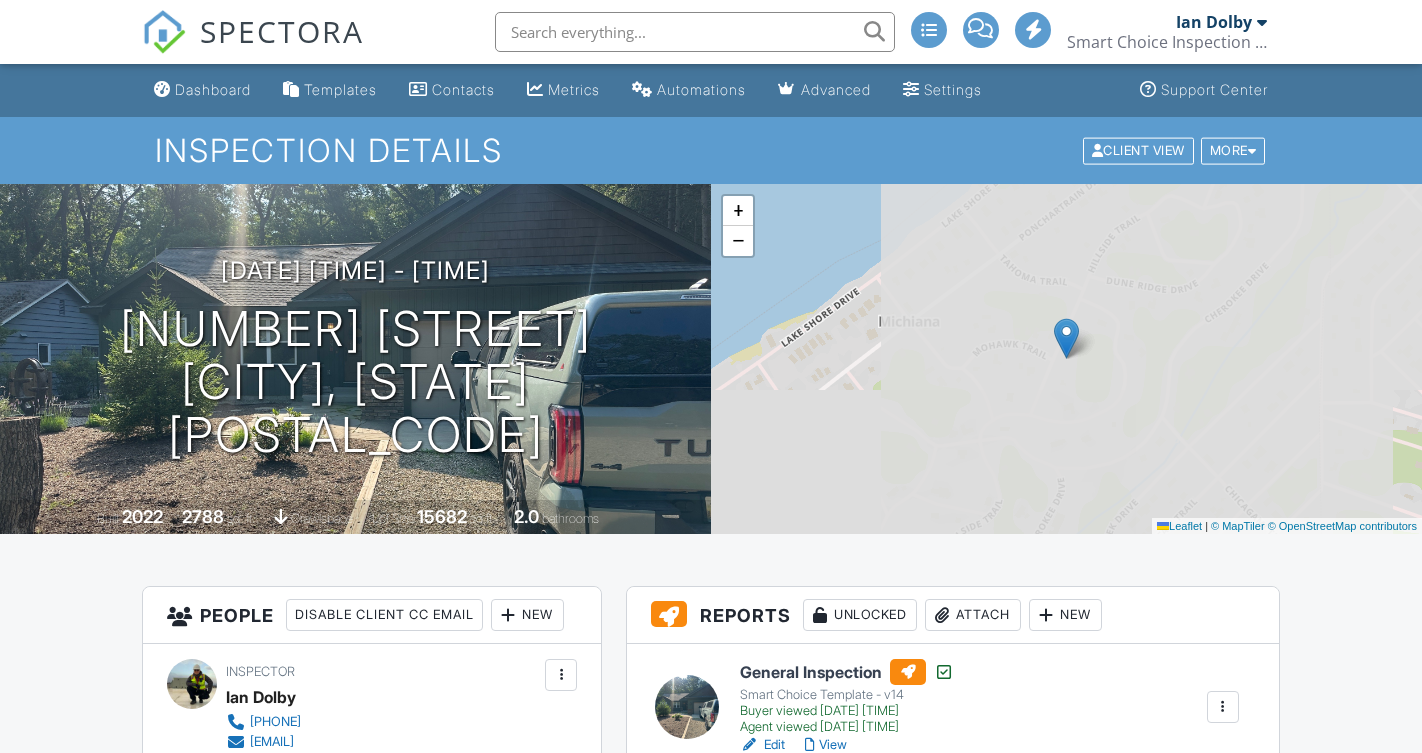 scroll, scrollTop: 0, scrollLeft: 0, axis: both 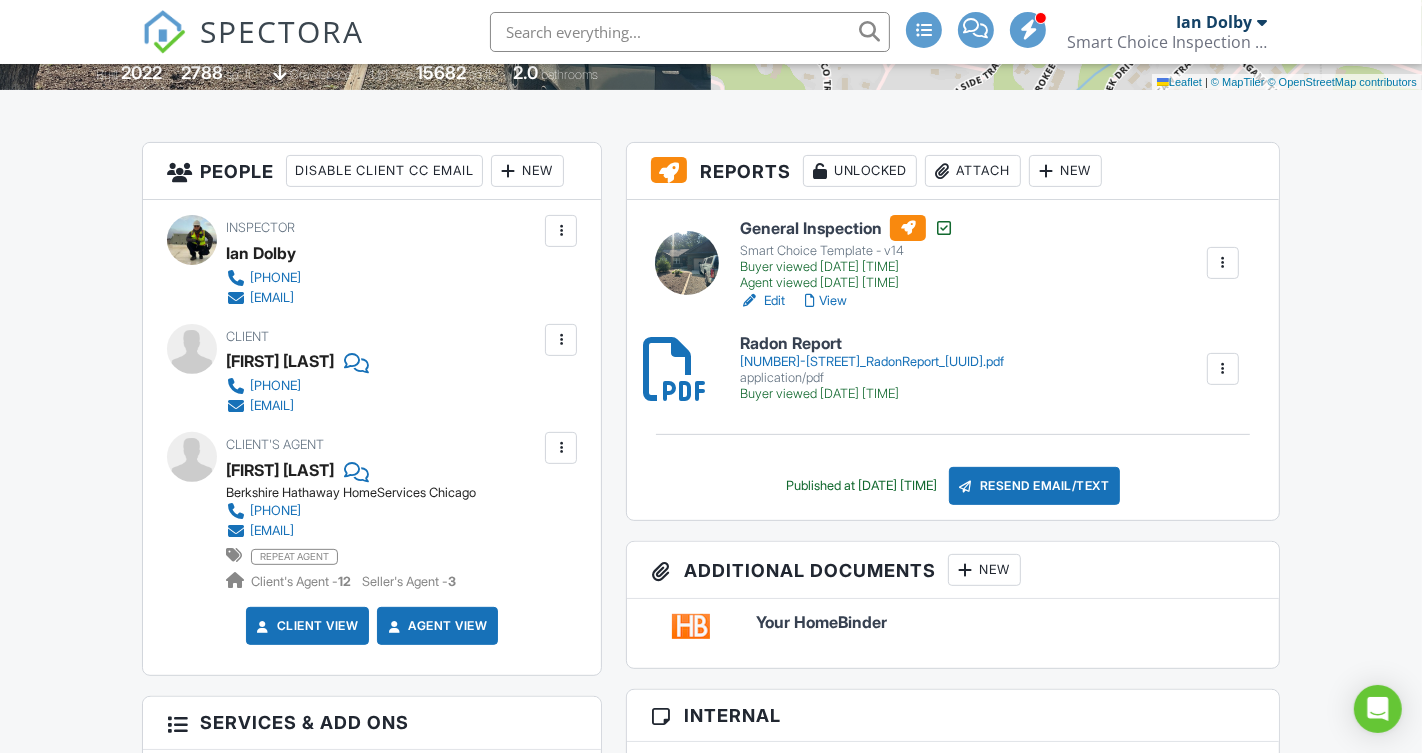 click on "Attach" at bounding box center (973, 171) 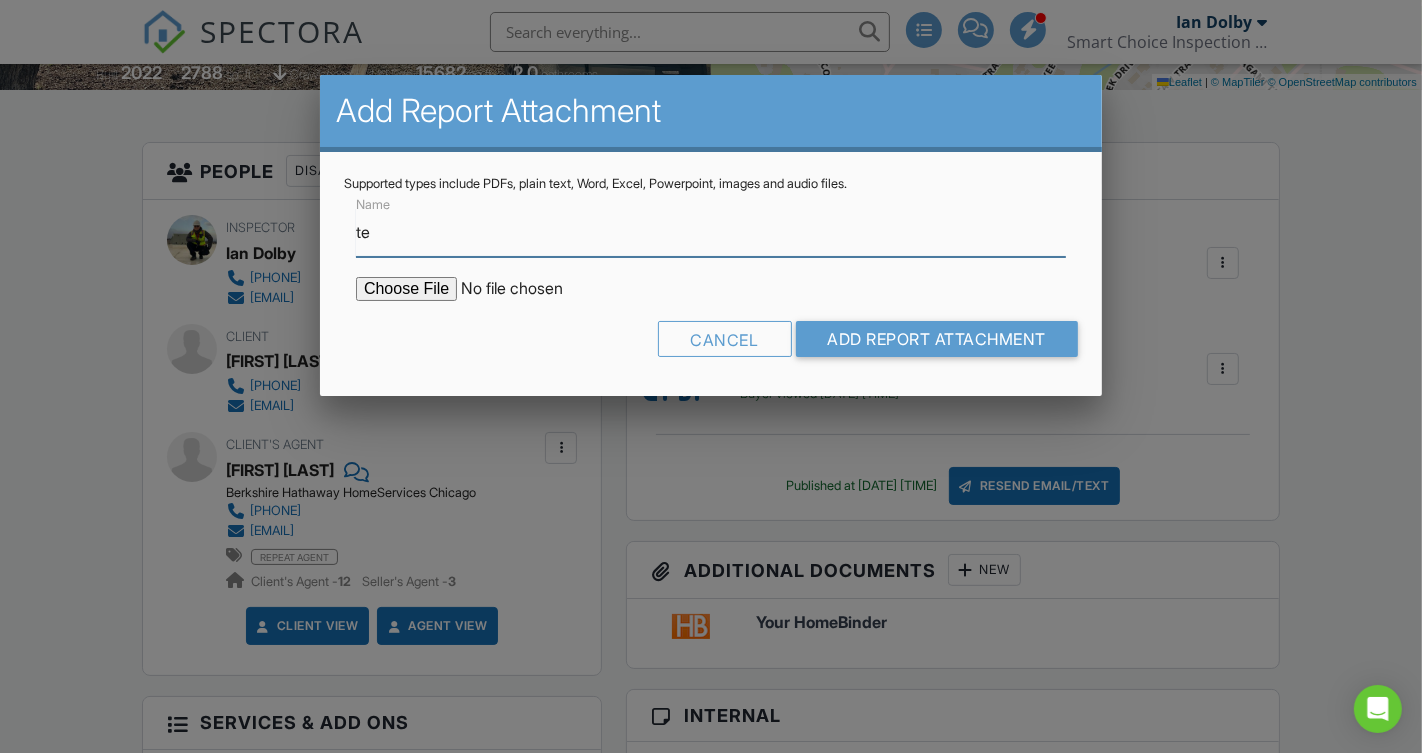 type on "Termite Inspection Document" 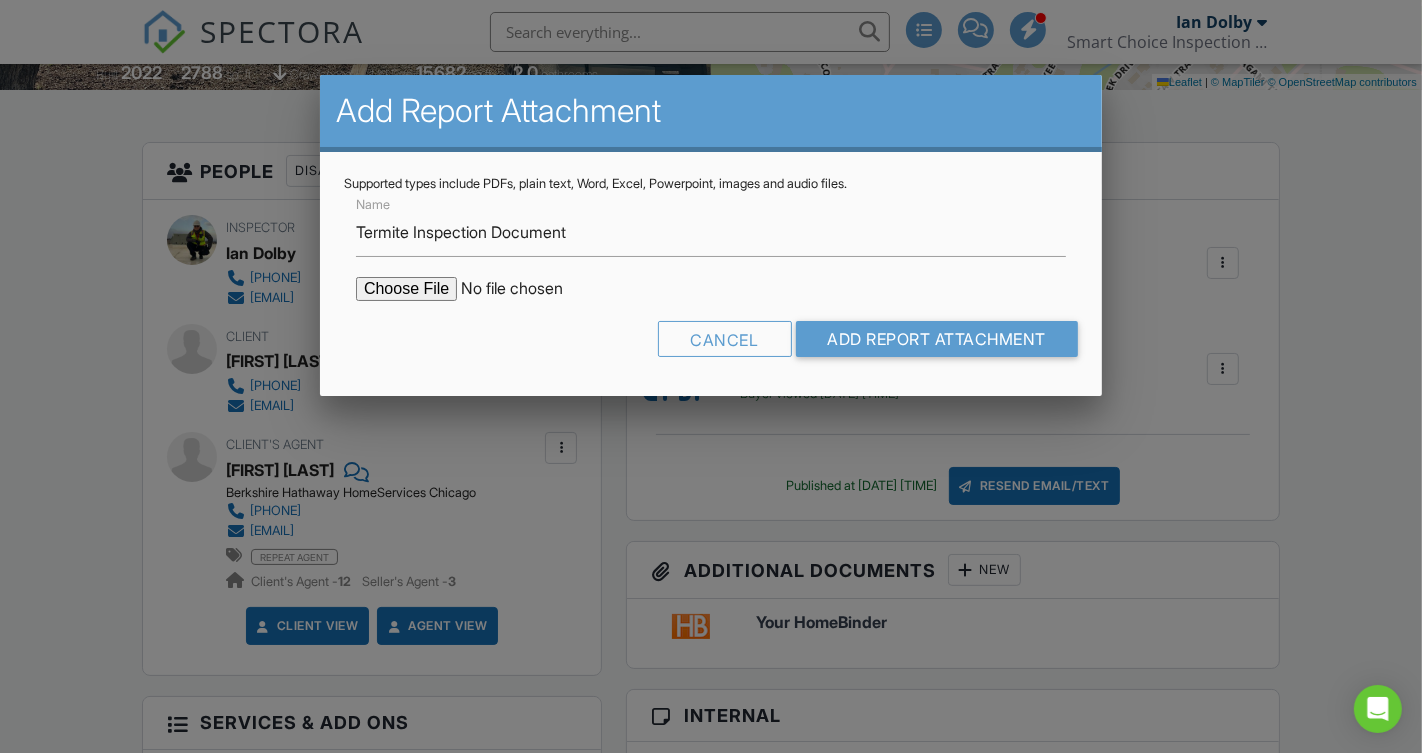 click at bounding box center (526, 289) 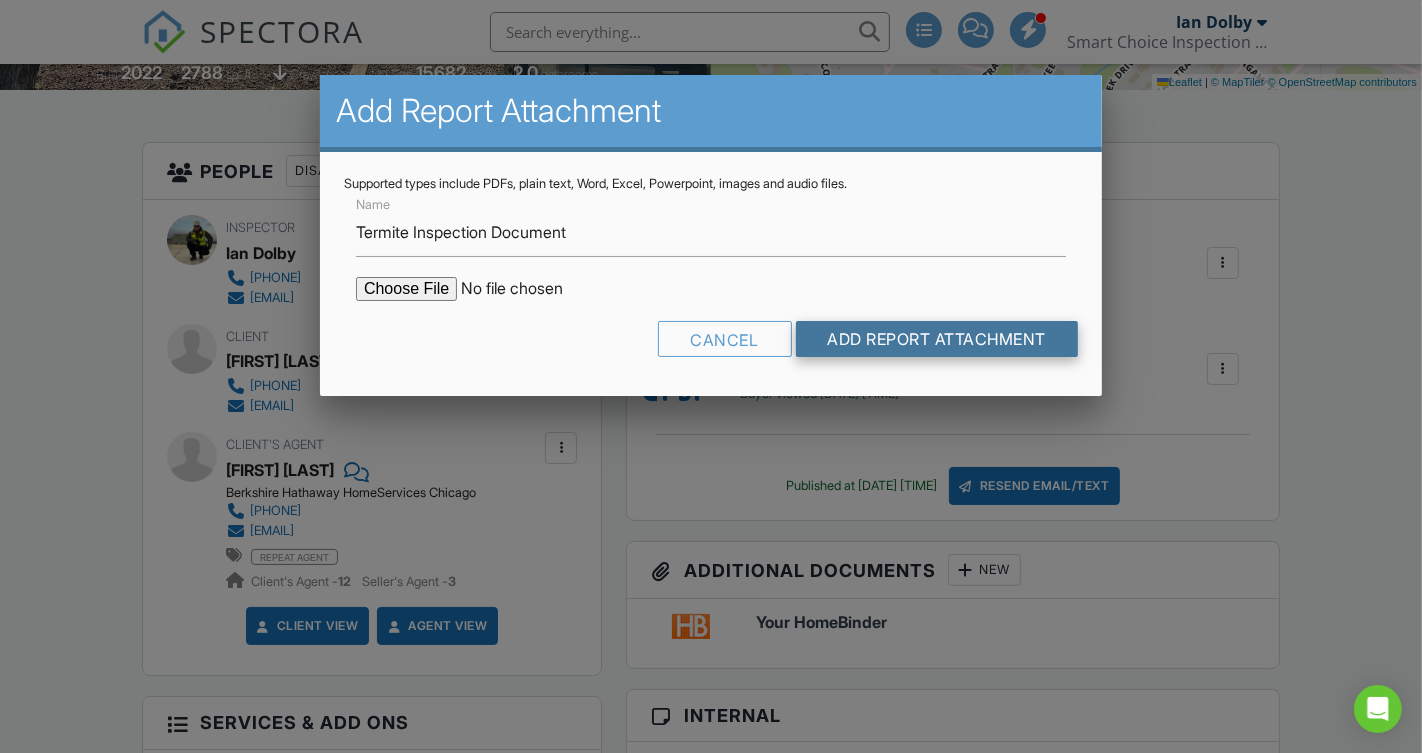 click on "Add Report Attachment" at bounding box center (937, 339) 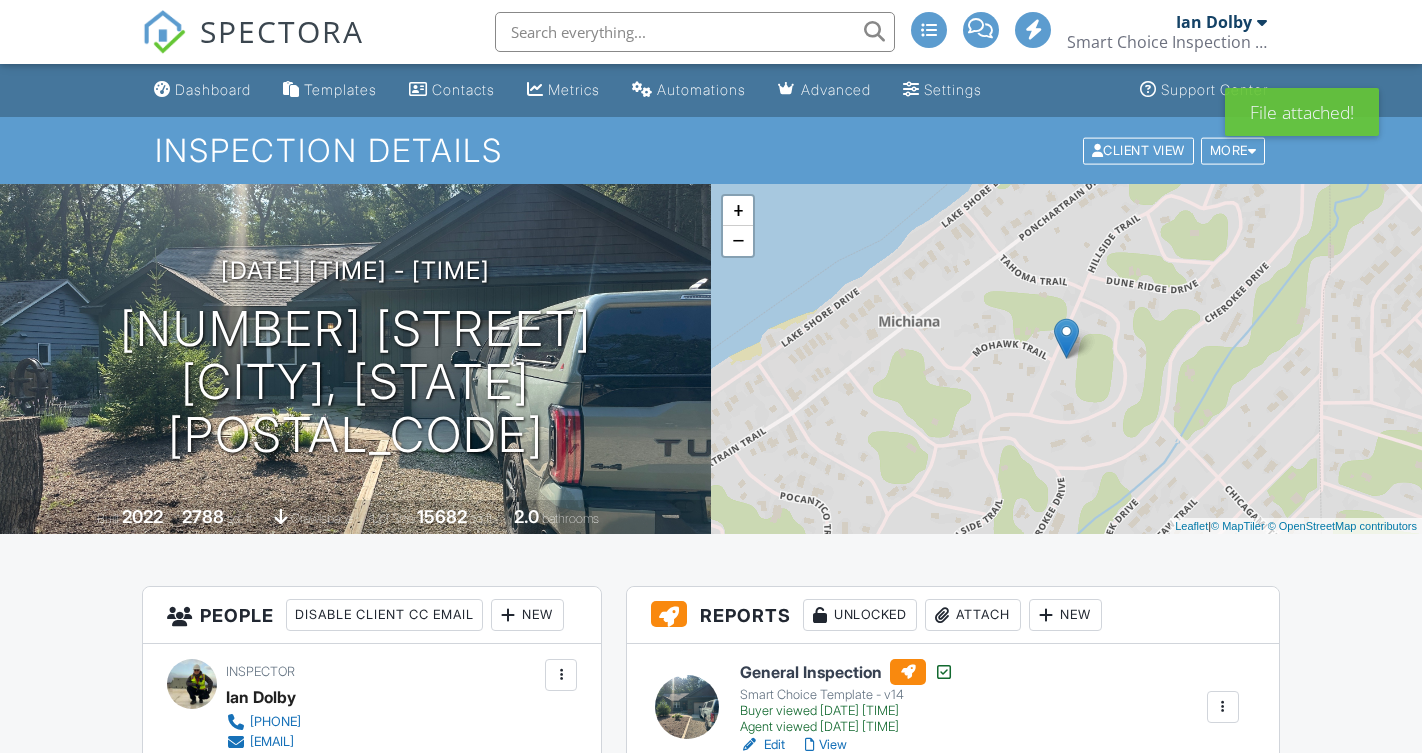scroll, scrollTop: 0, scrollLeft: 0, axis: both 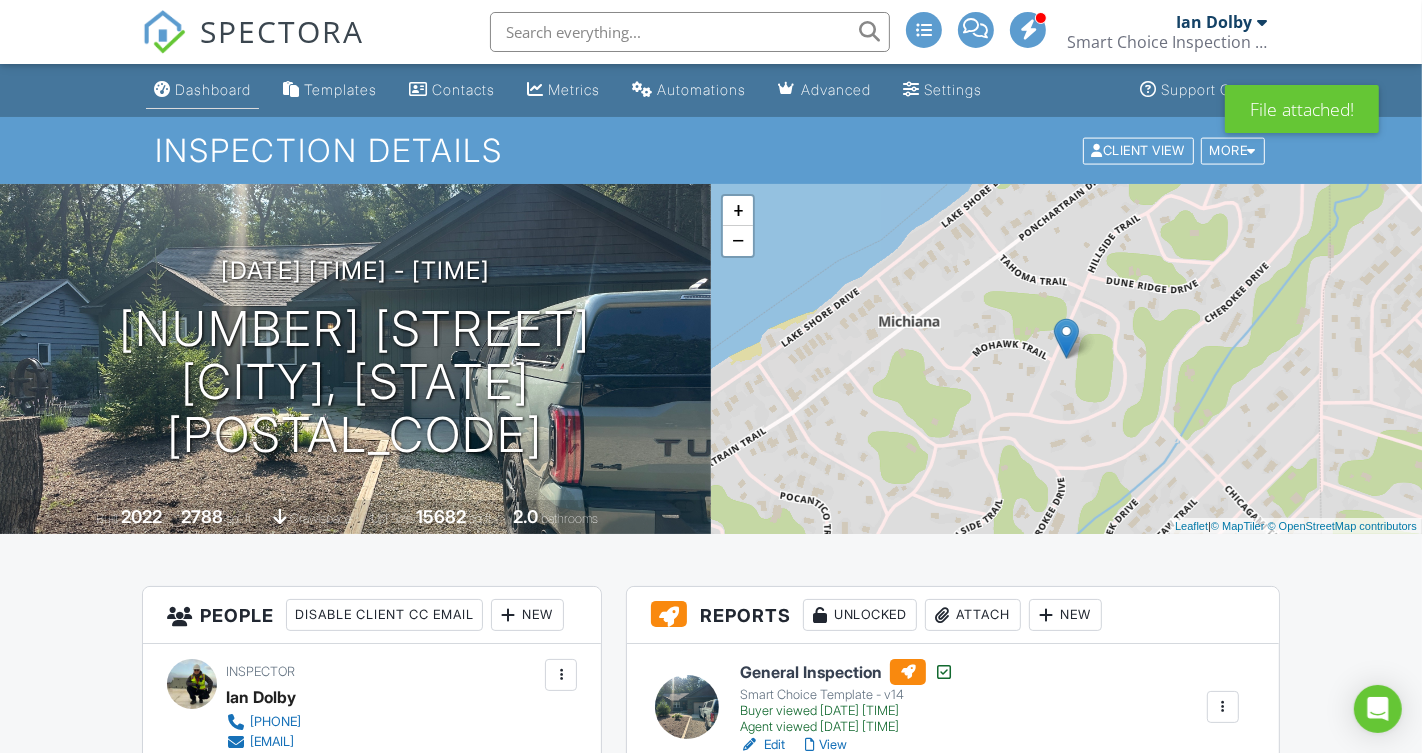 click on "Dashboard" at bounding box center (202, 90) 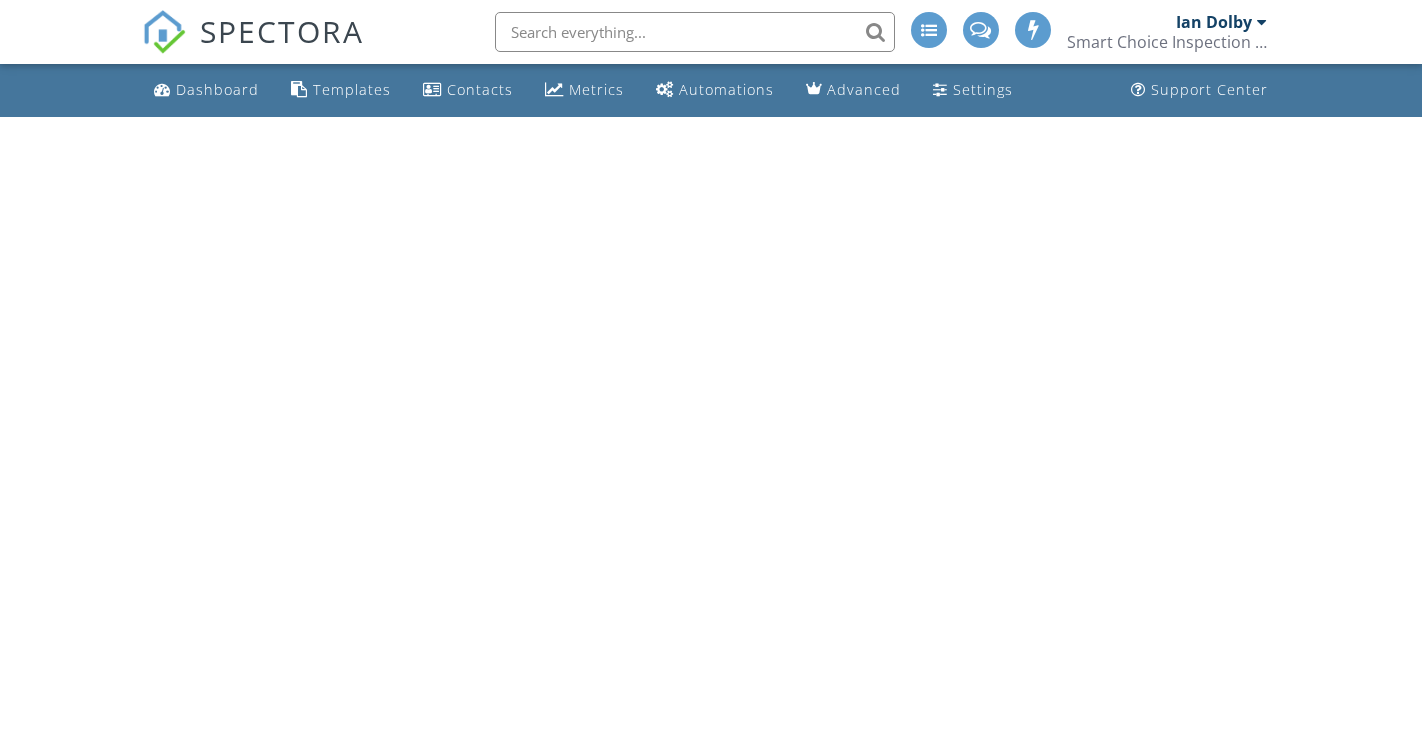 scroll, scrollTop: 0, scrollLeft: 0, axis: both 